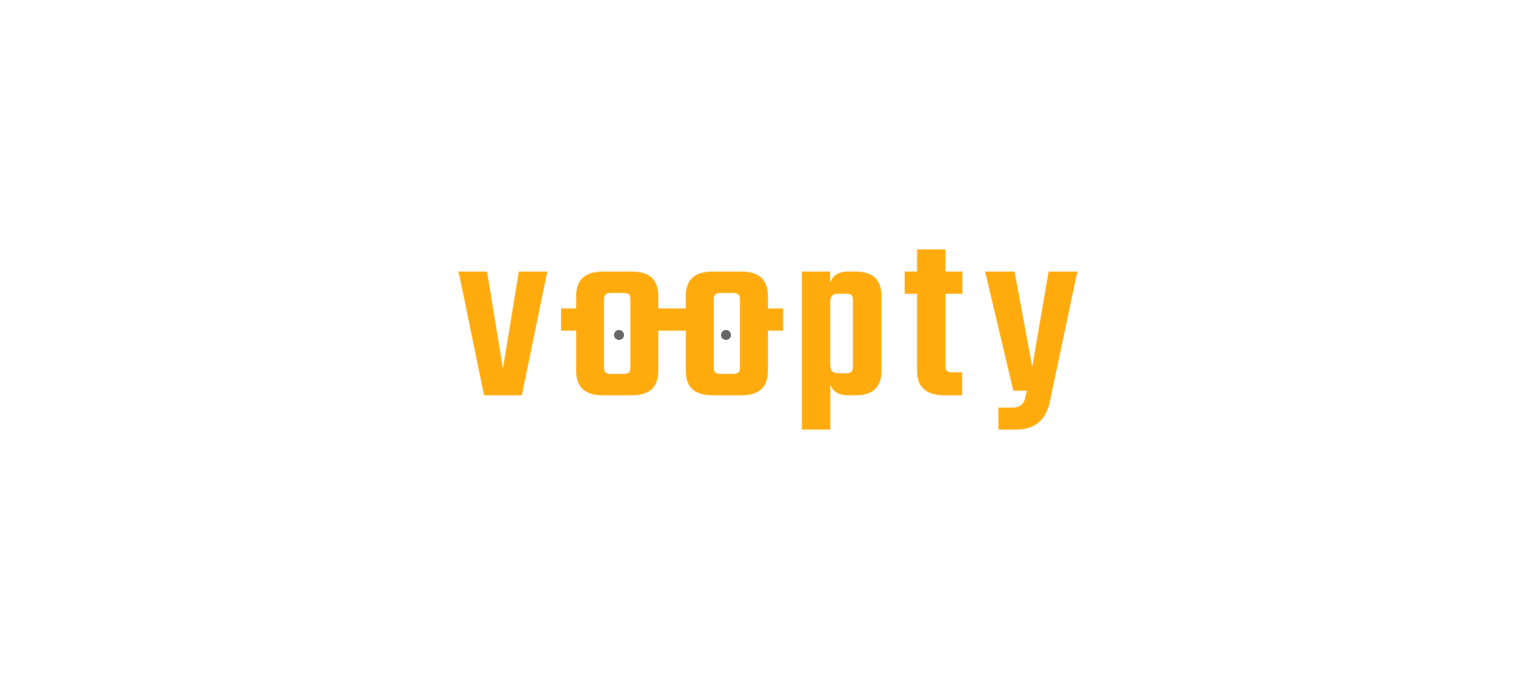 scroll, scrollTop: 0, scrollLeft: 0, axis: both 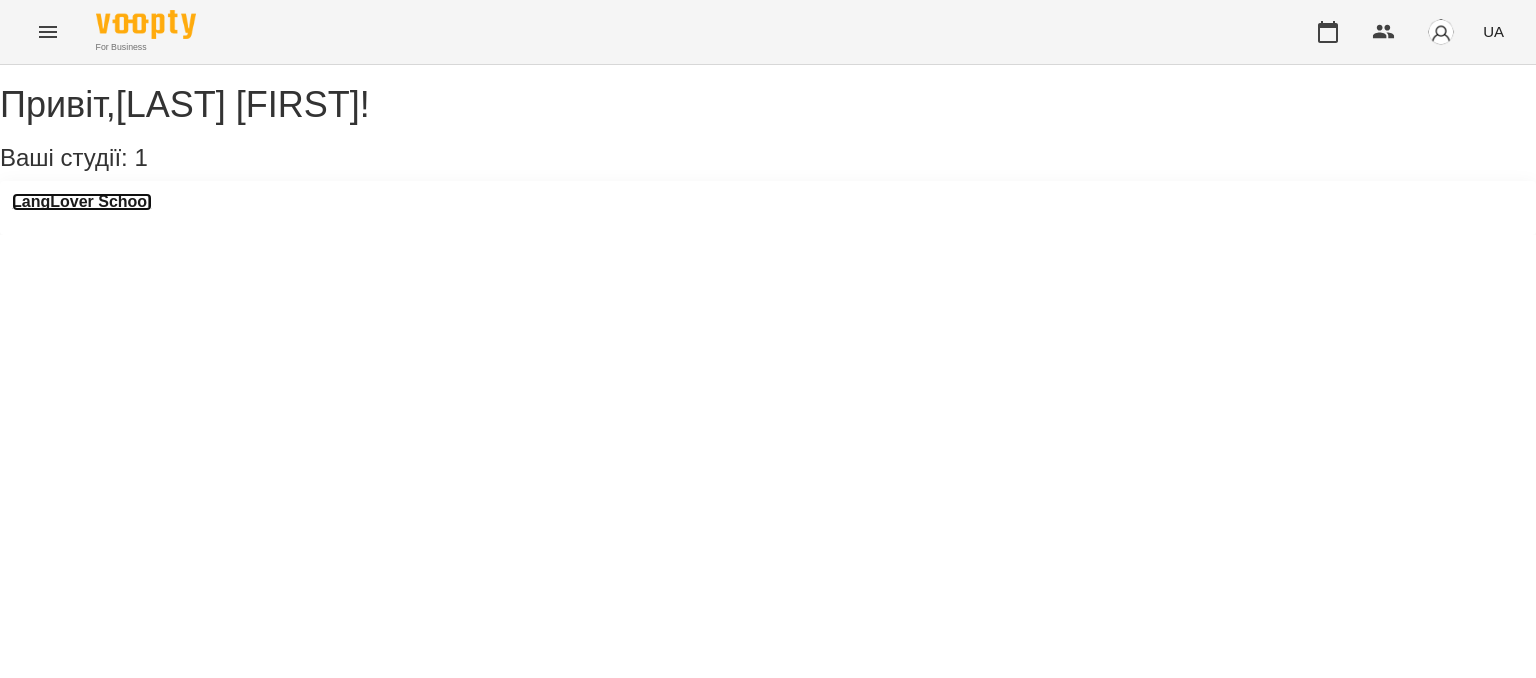 click on "LangLover School" at bounding box center [82, 202] 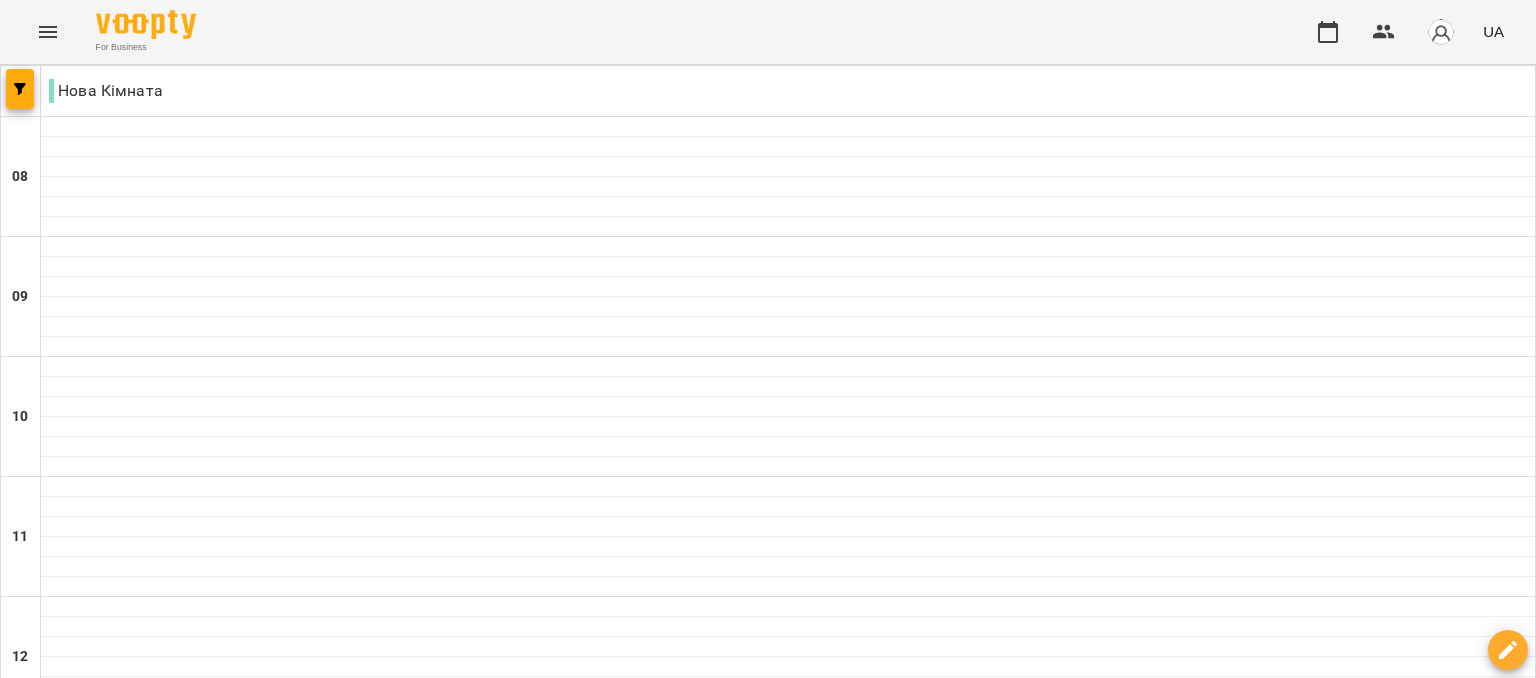 click on "07 серп" at bounding box center (856, 1962) 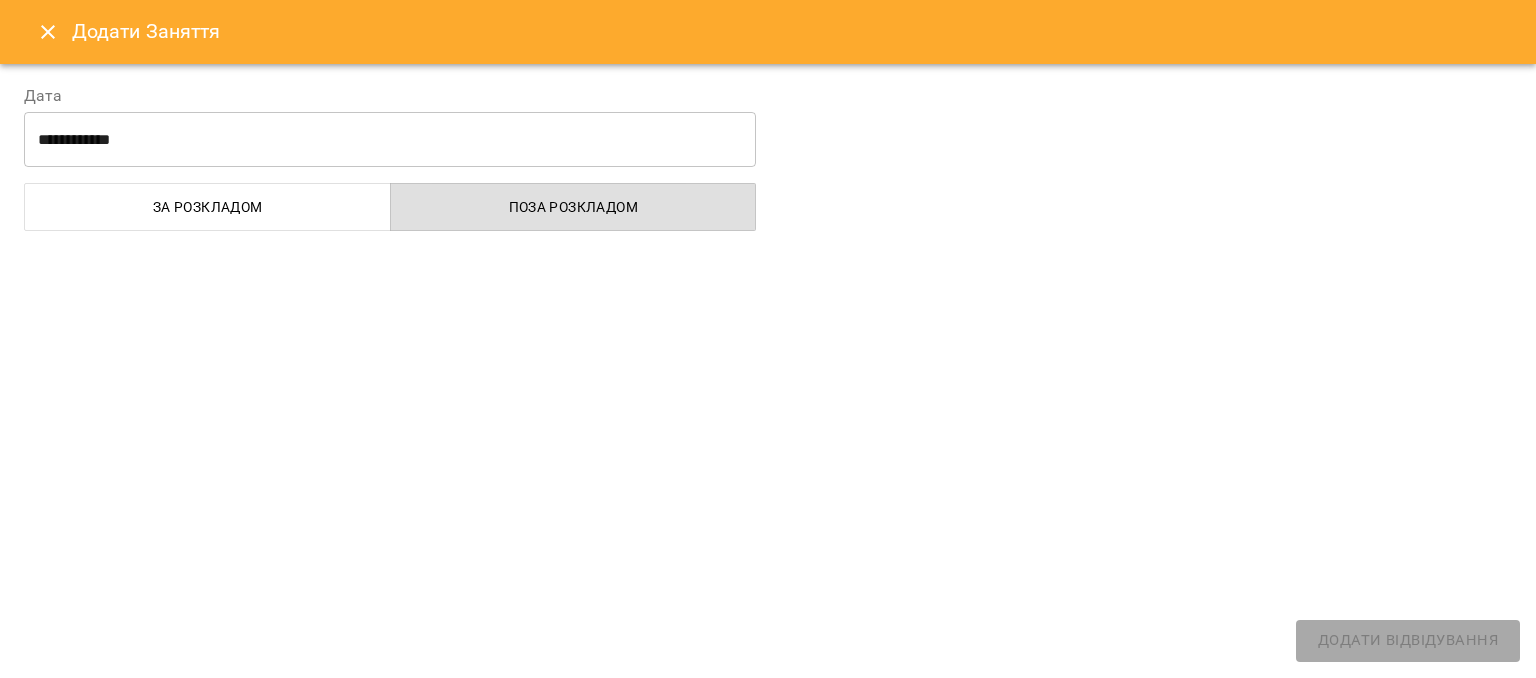 select on "**********" 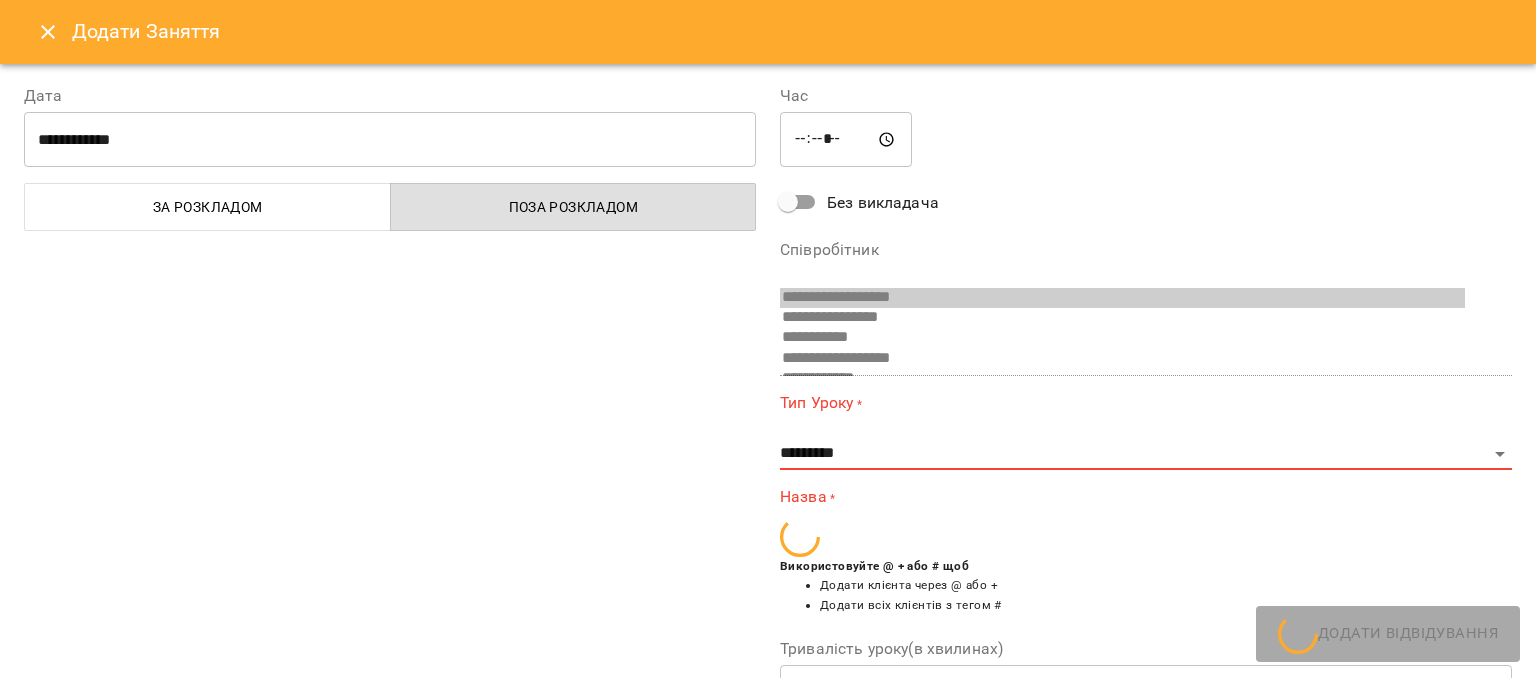 scroll, scrollTop: 599, scrollLeft: 0, axis: vertical 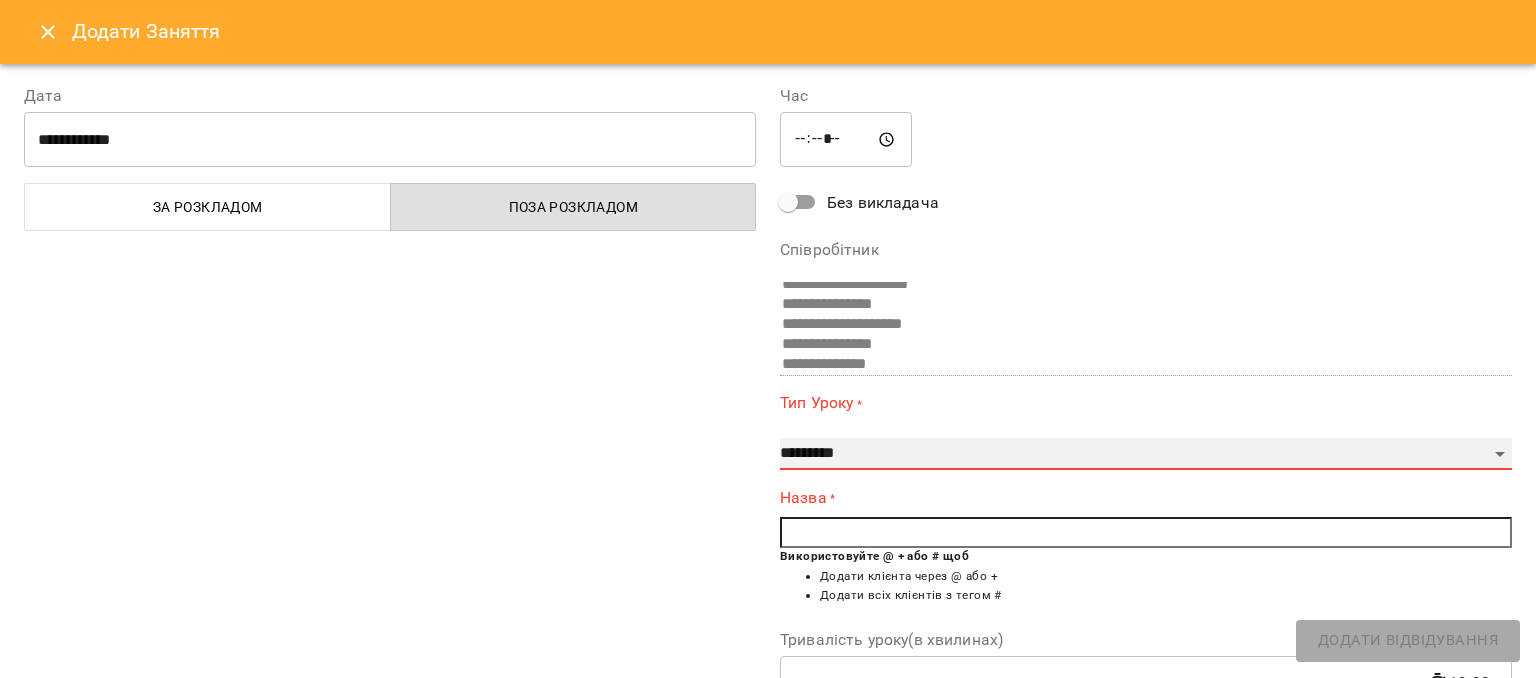 click on "**********" at bounding box center [1146, 454] 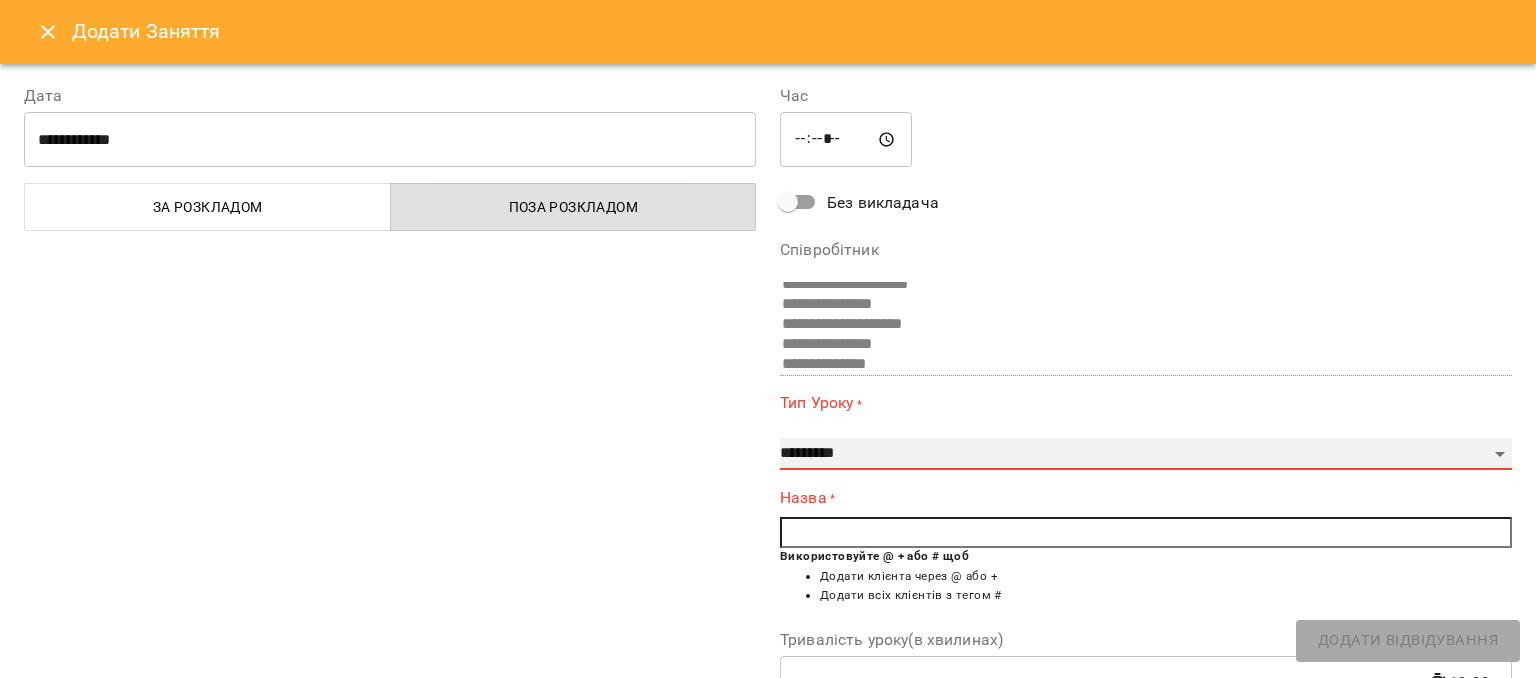 select on "*********" 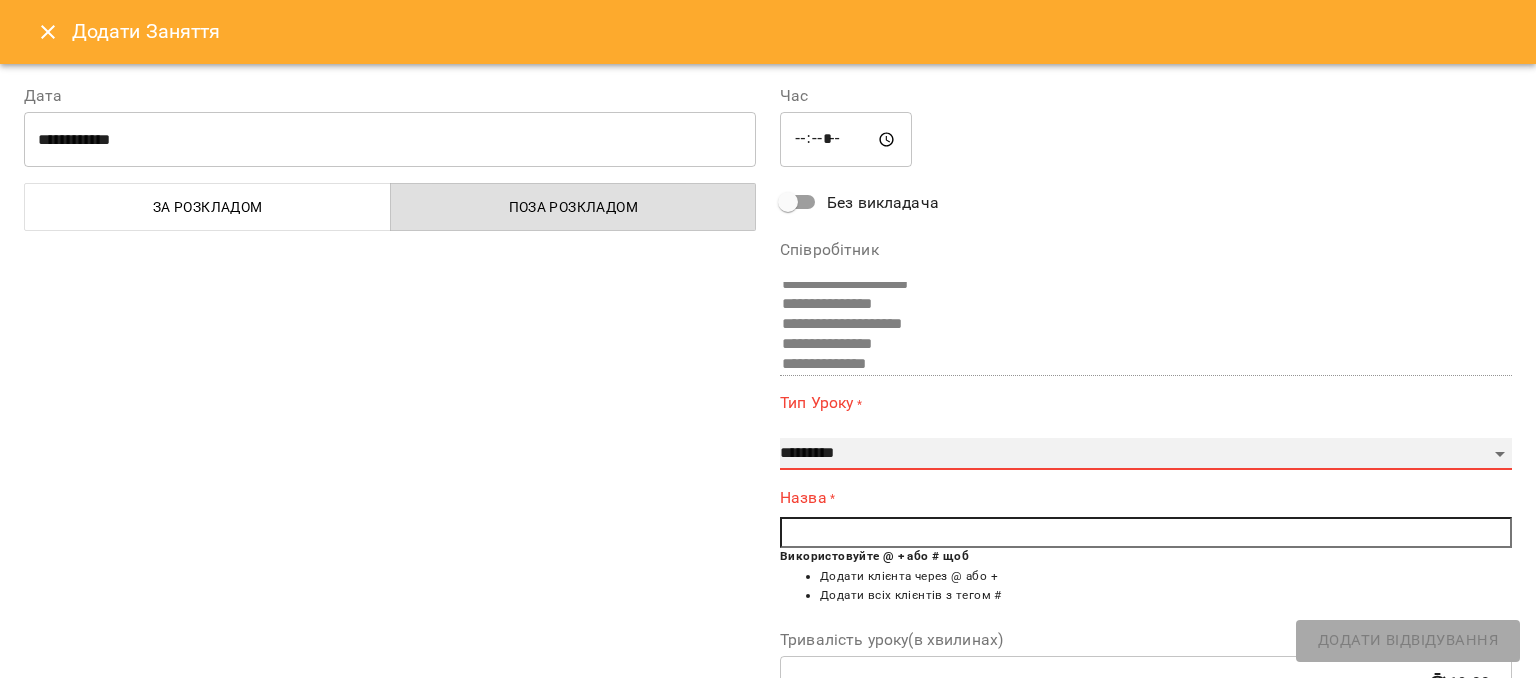 click on "**********" at bounding box center (1146, 454) 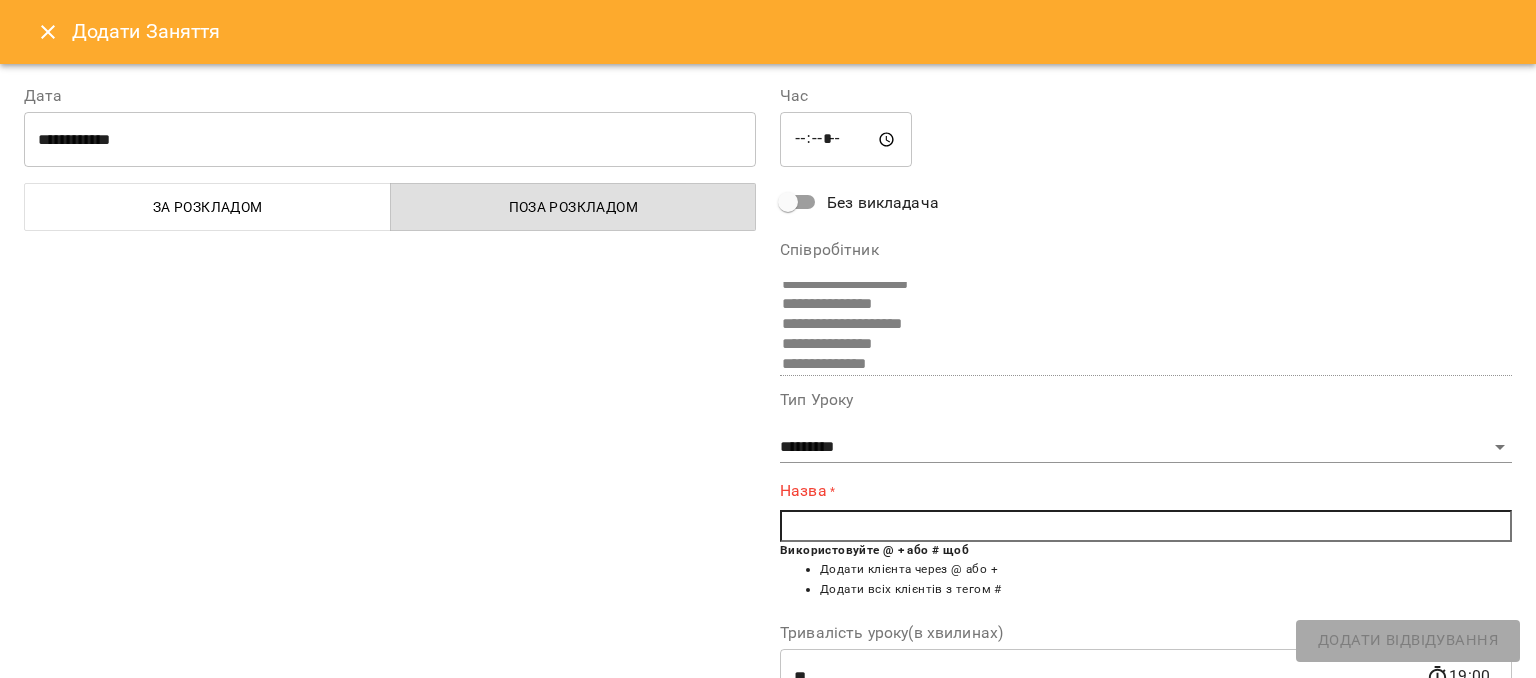 click at bounding box center (1146, 526) 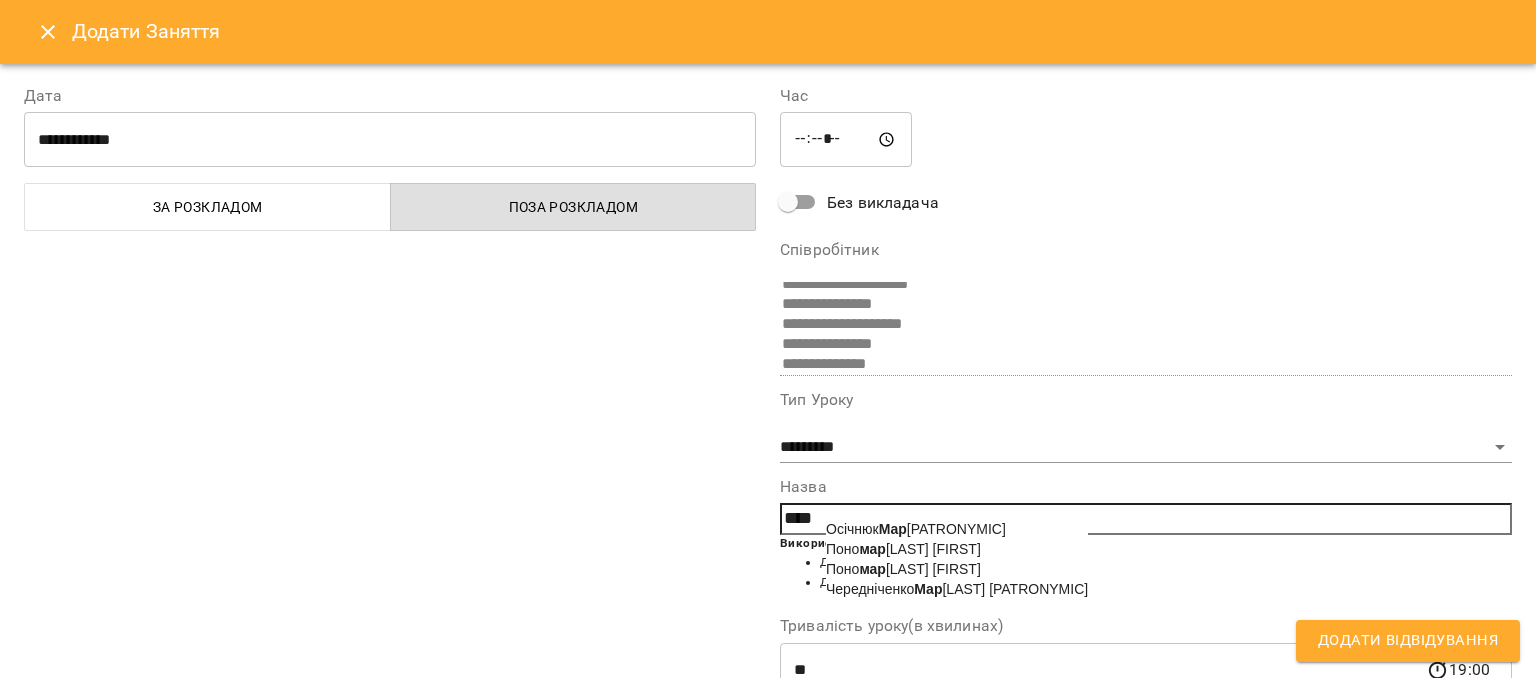 click on "[LAST] [FIRST] [PATRONYMIC]" at bounding box center (957, 589) 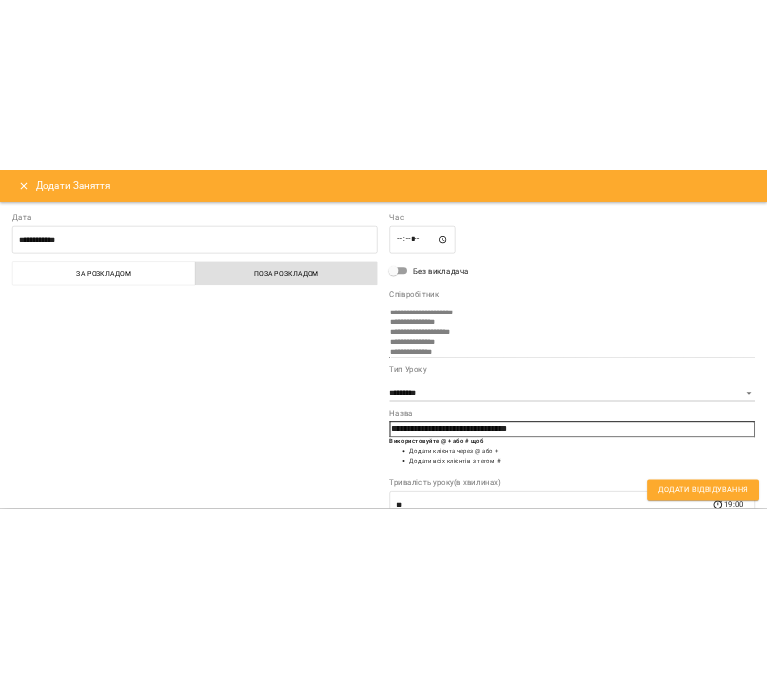 scroll, scrollTop: 277, scrollLeft: 0, axis: vertical 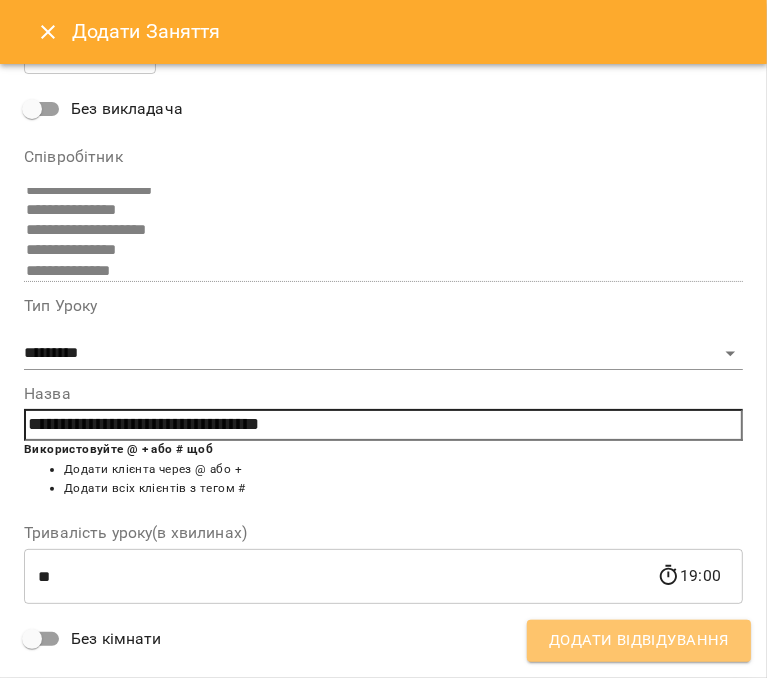 click on "Додати Відвідування" at bounding box center [639, 641] 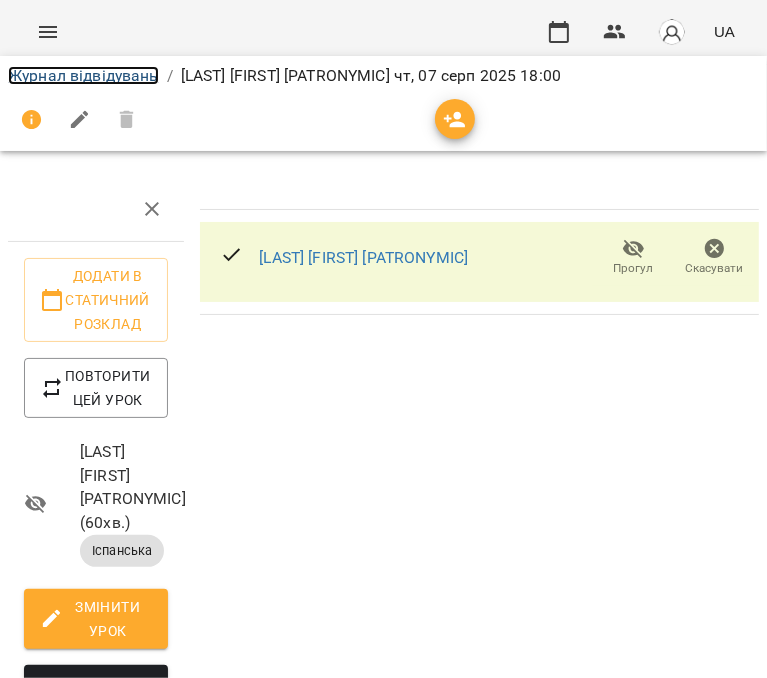 click on "Журнал відвідувань" at bounding box center (83, 75) 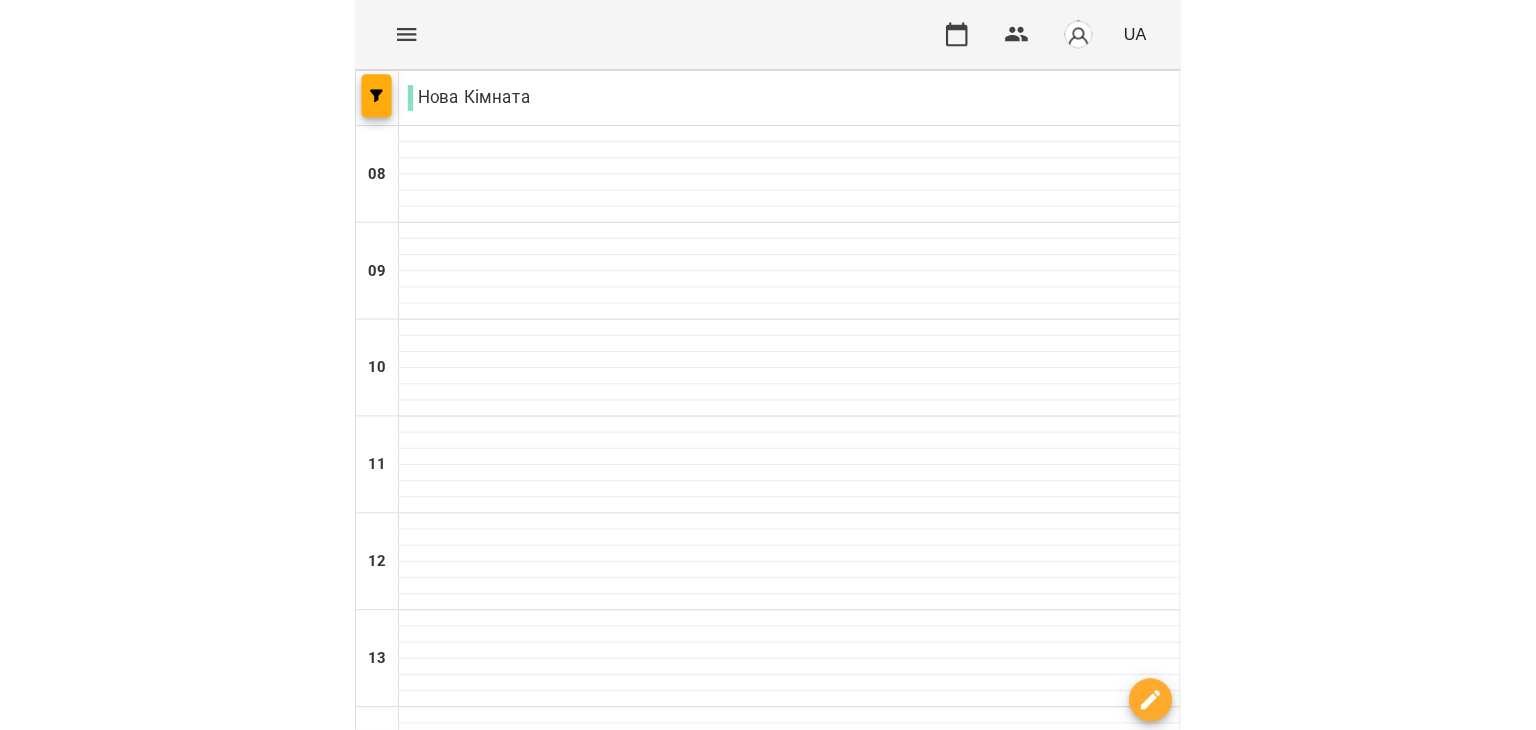 scroll, scrollTop: 742, scrollLeft: 0, axis: vertical 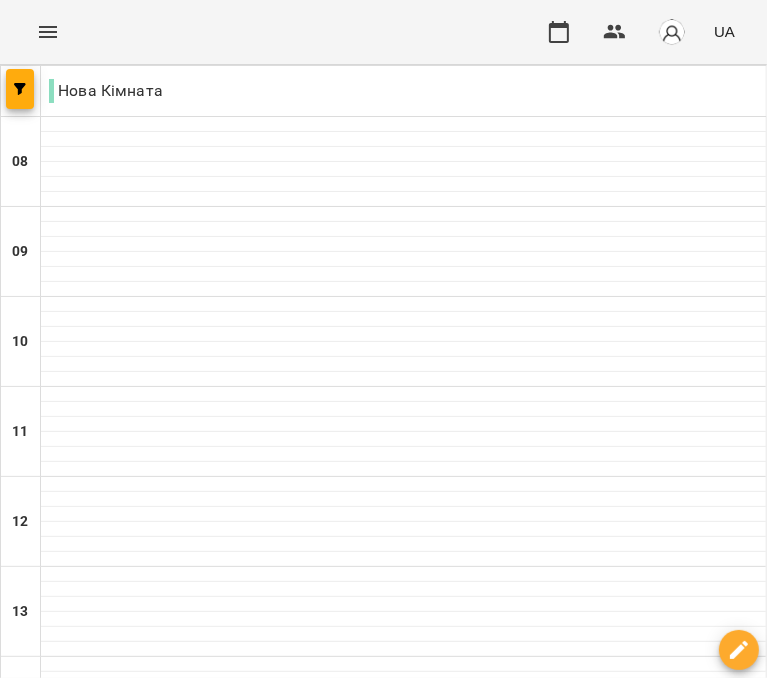 click on "Іспанська" at bounding box center [403, 1089] 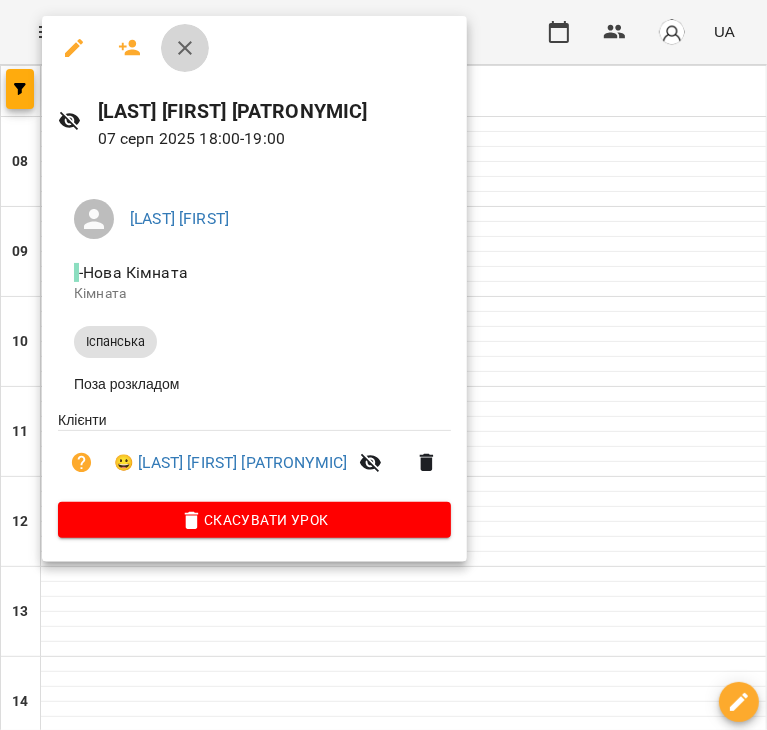 click 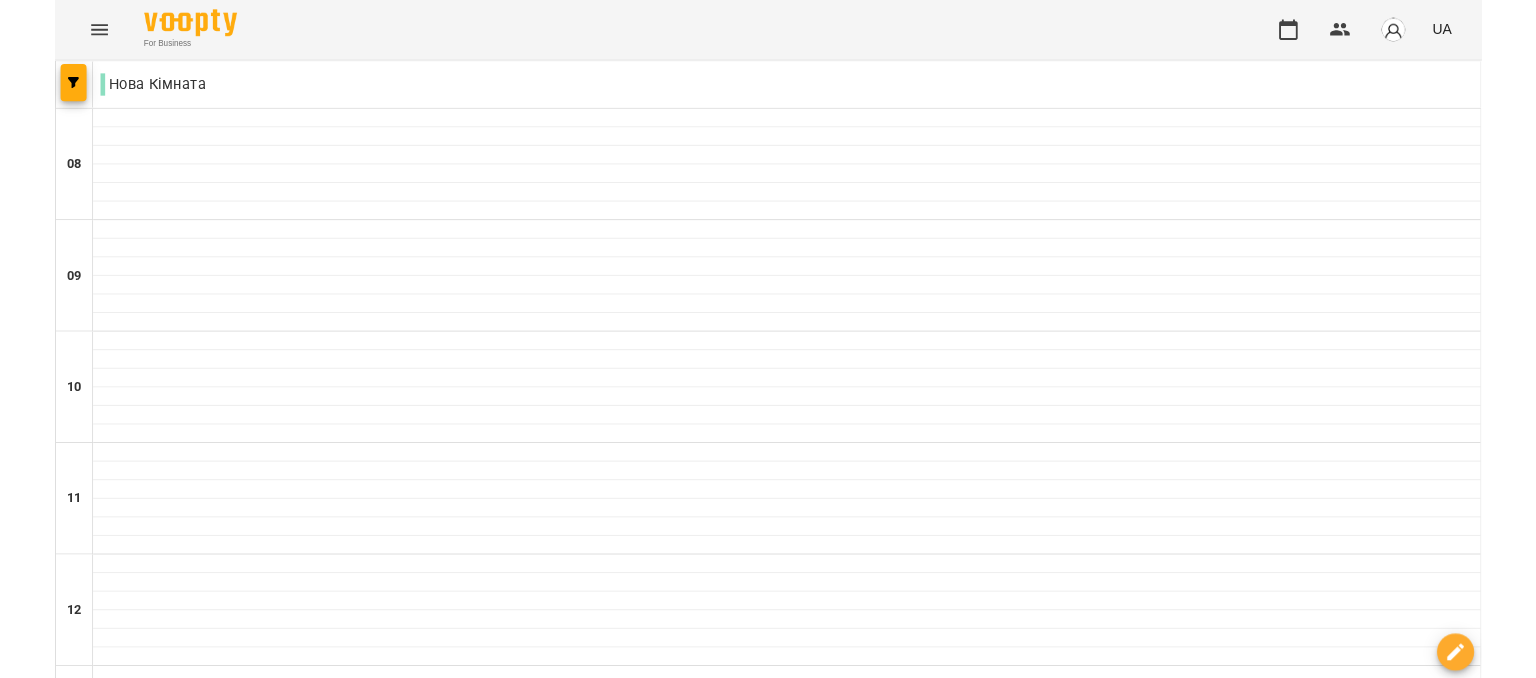 scroll, scrollTop: 952, scrollLeft: 0, axis: vertical 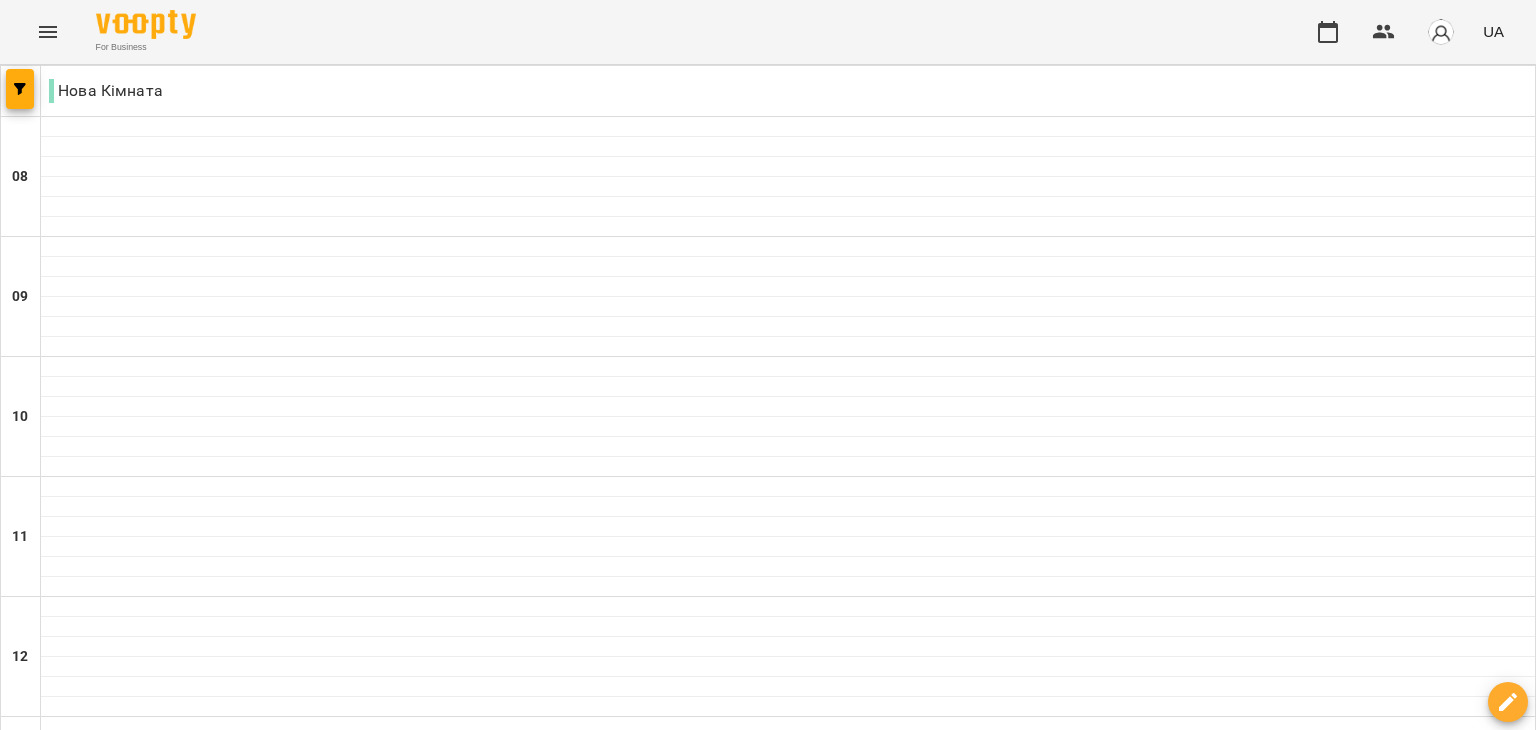 click on "[LAST] [FIRST] [PATRONYMIC]" at bounding box center (788, 1380) 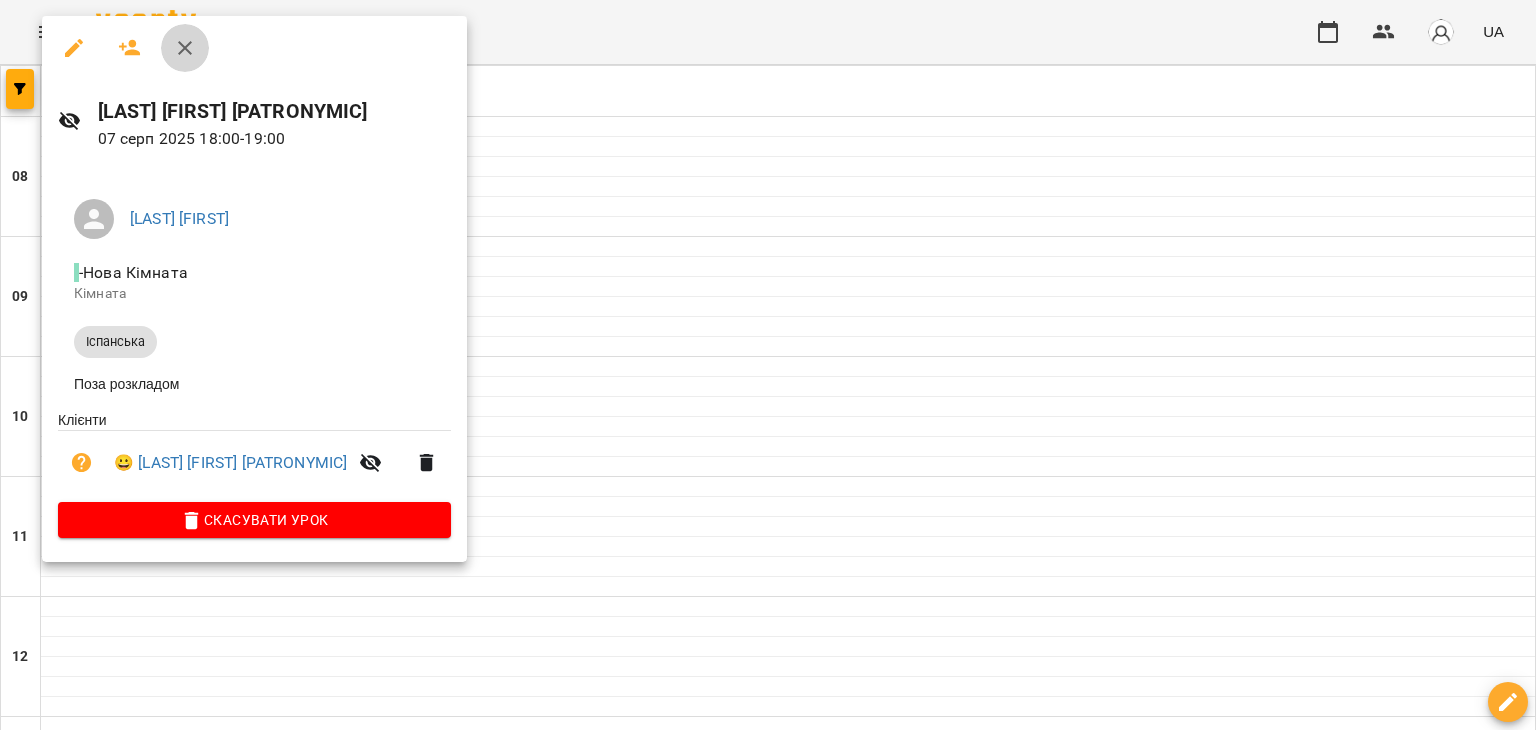 click 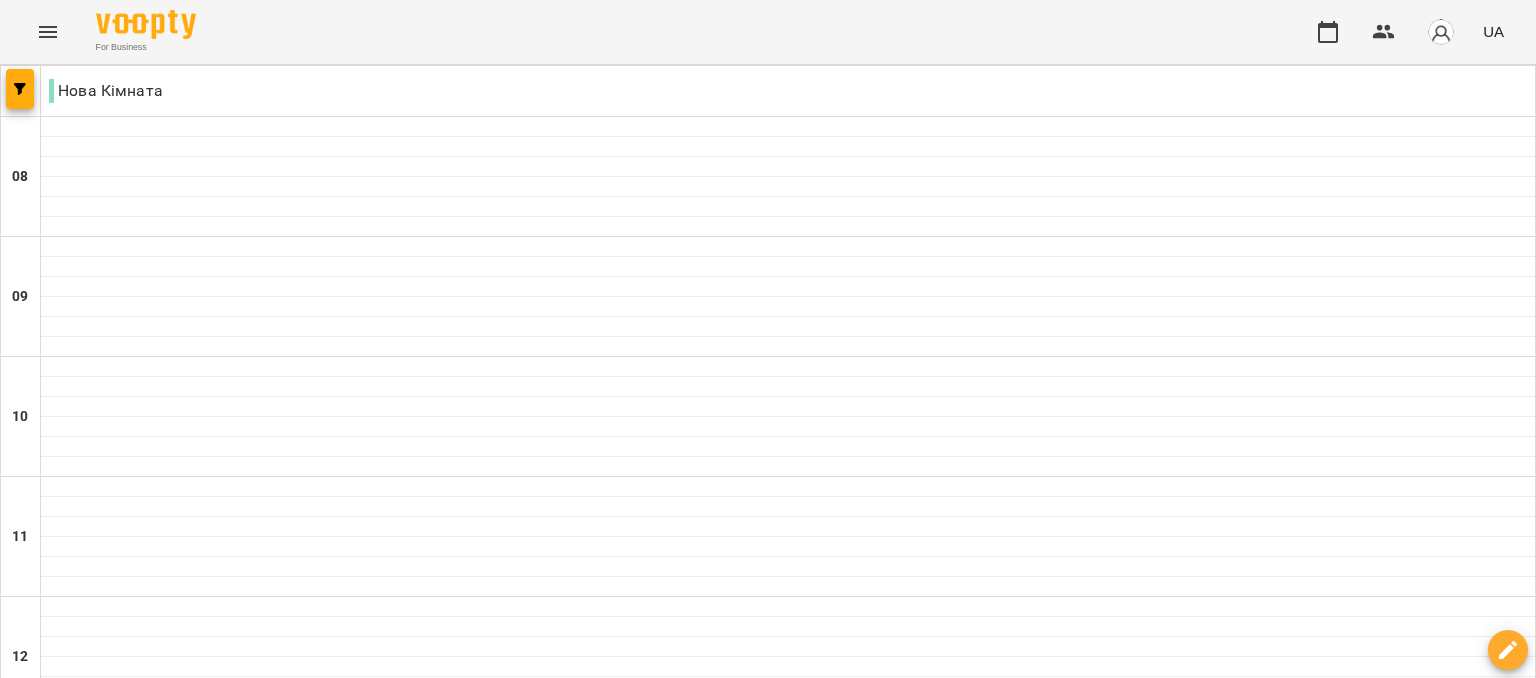 click on "[TIME] [LAST] [FIRST] [LAST] [FIRST] [LANGUAGE]" at bounding box center [786, 1377] 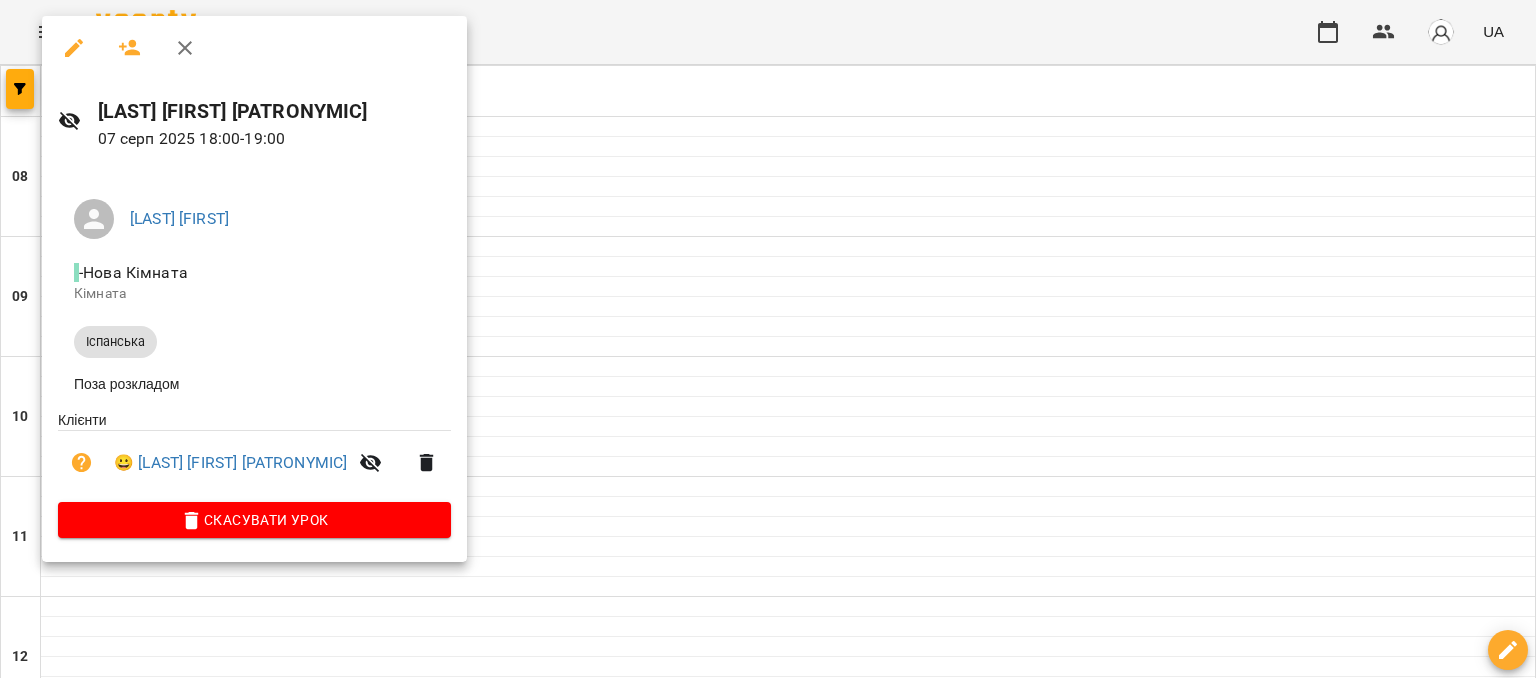 click at bounding box center [768, 339] 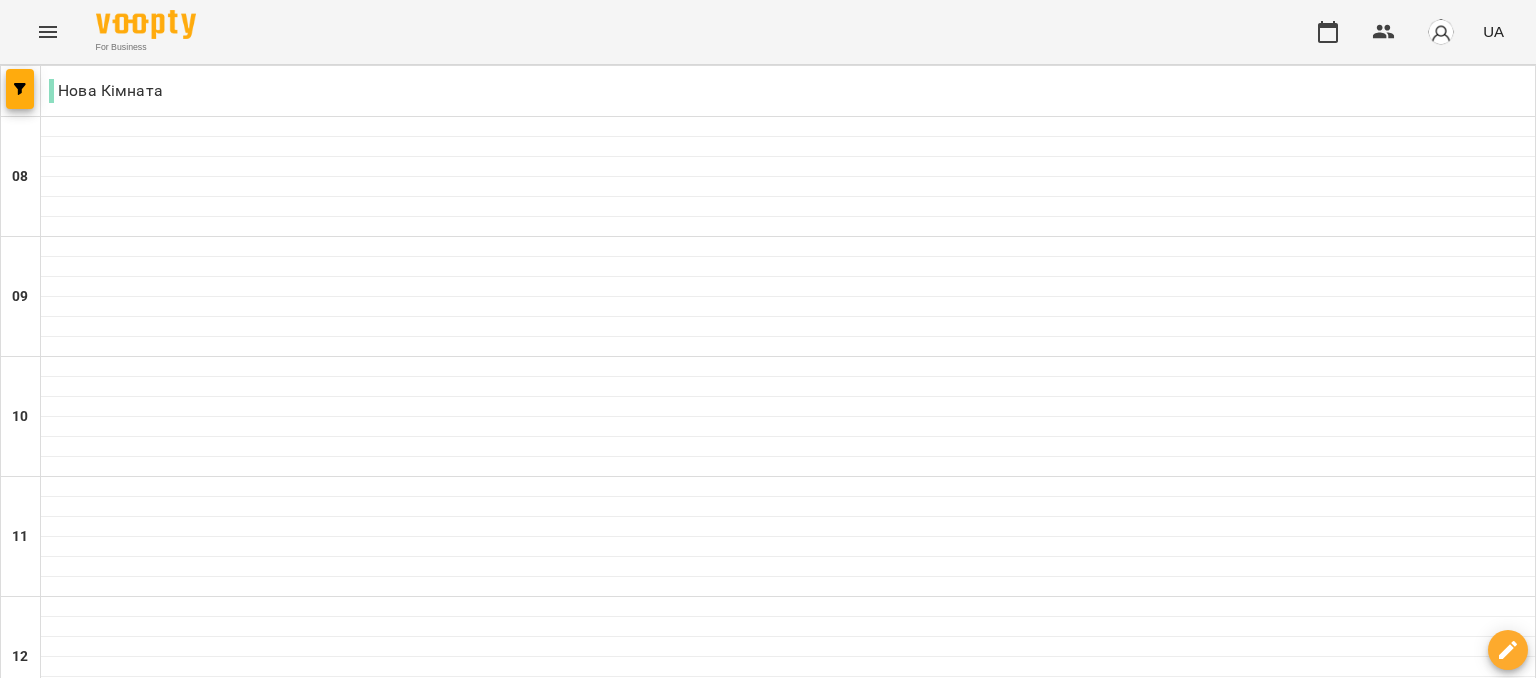 click on "[TIME] [LAST] [FIRST] [LAST] [FIRST] [LANGUAGE]" at bounding box center [786, 1377] 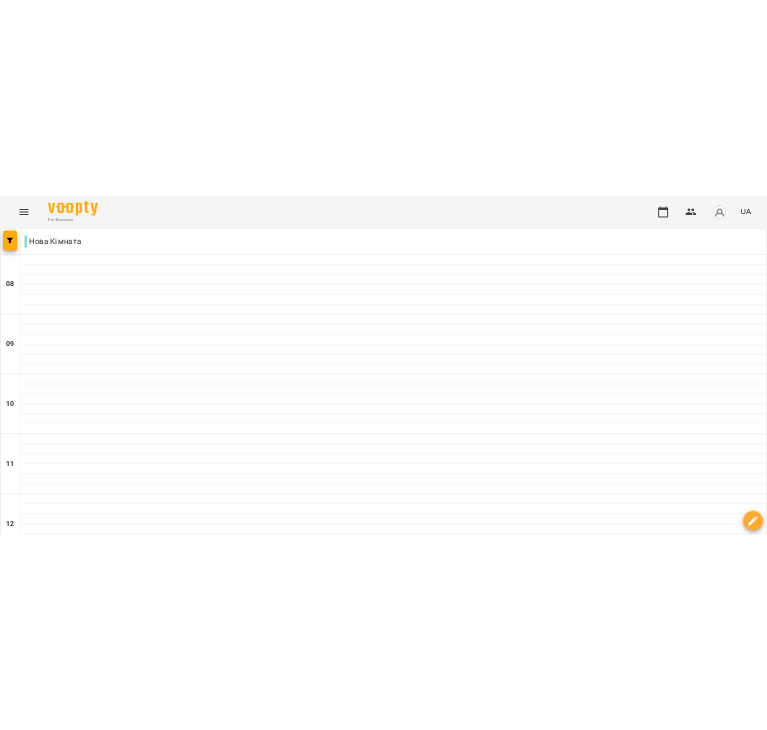 scroll, scrollTop: 1144, scrollLeft: 0, axis: vertical 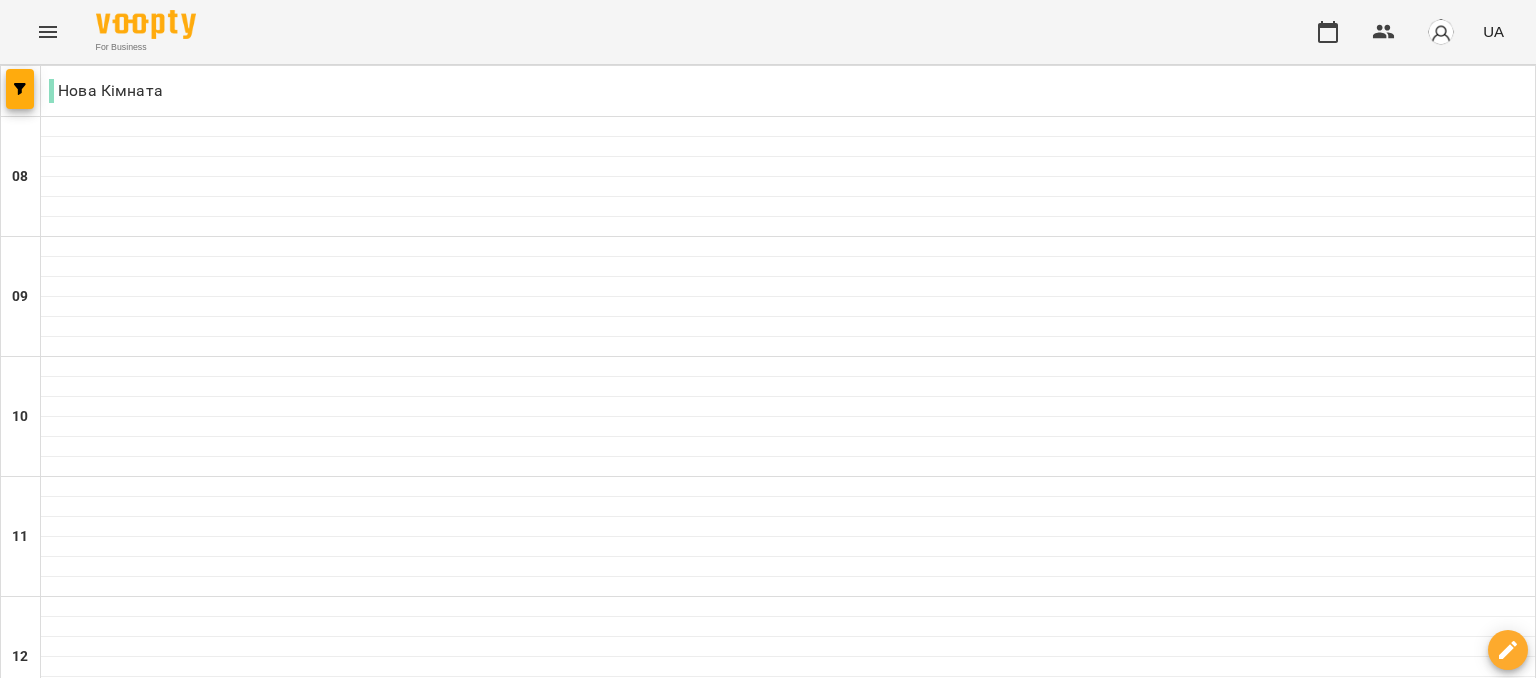 click on "[LAST] [FIRST] [PATRONYMIC]" at bounding box center (788, 1380) 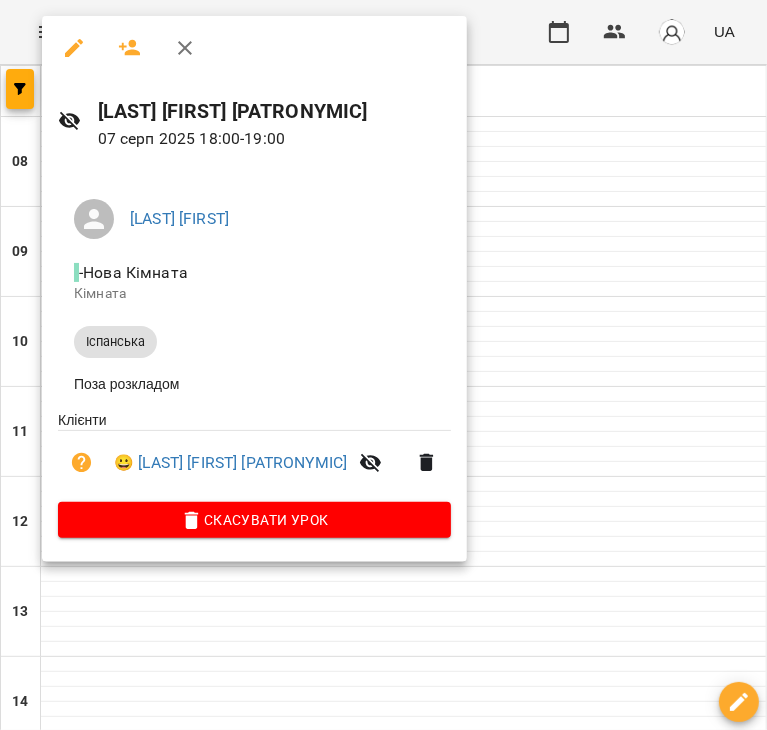 scroll, scrollTop: 848, scrollLeft: 0, axis: vertical 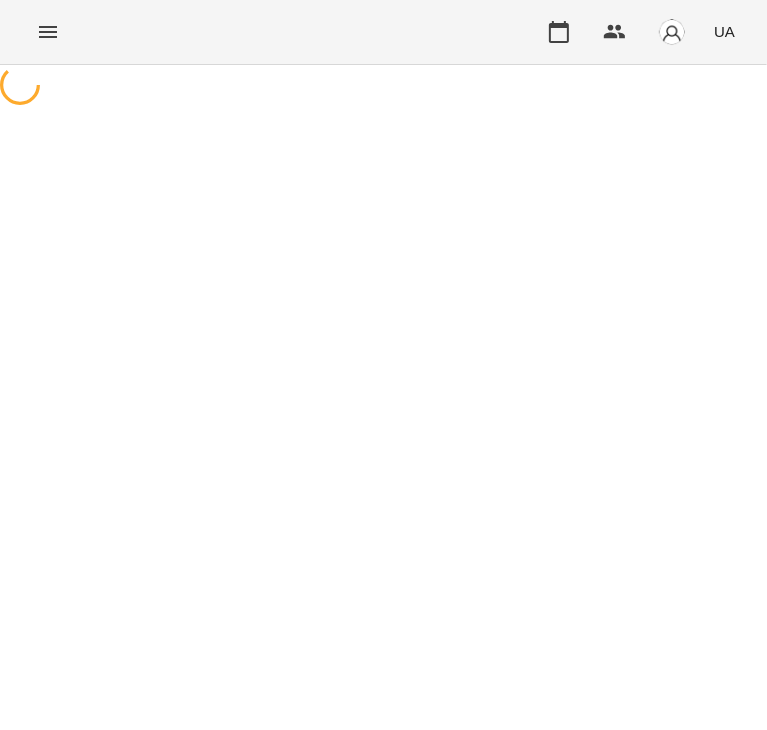 select on "*********" 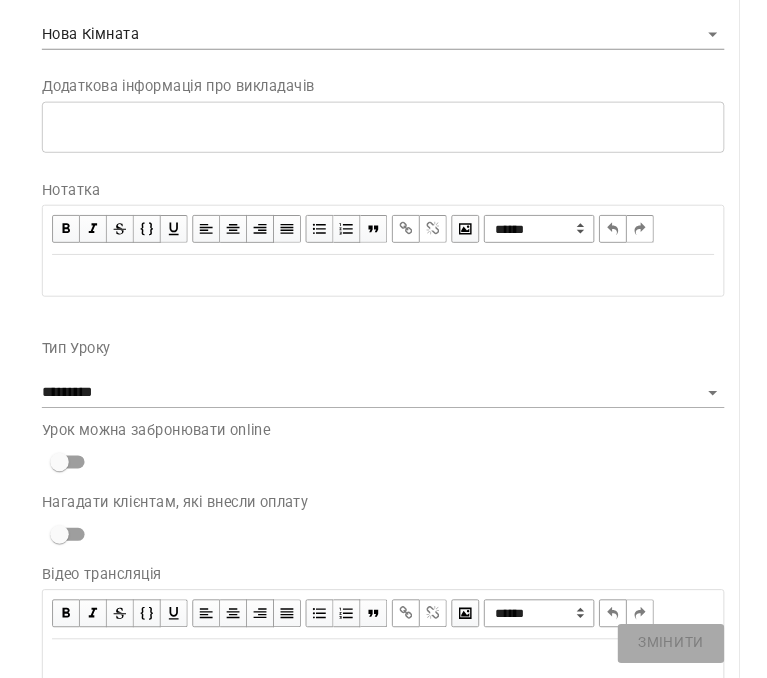 scroll, scrollTop: 988, scrollLeft: 0, axis: vertical 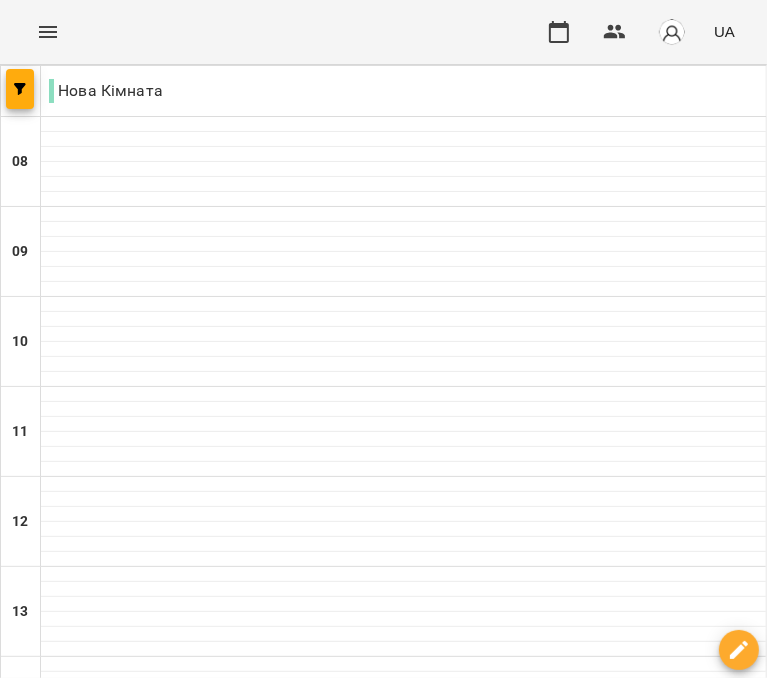 click on "Іспанська" at bounding box center (403, 1089) 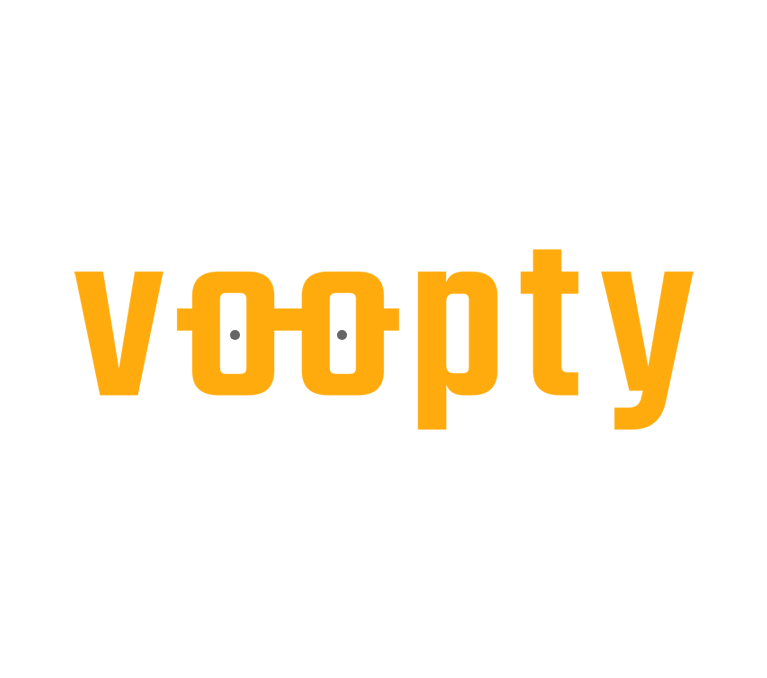 scroll, scrollTop: 0, scrollLeft: 0, axis: both 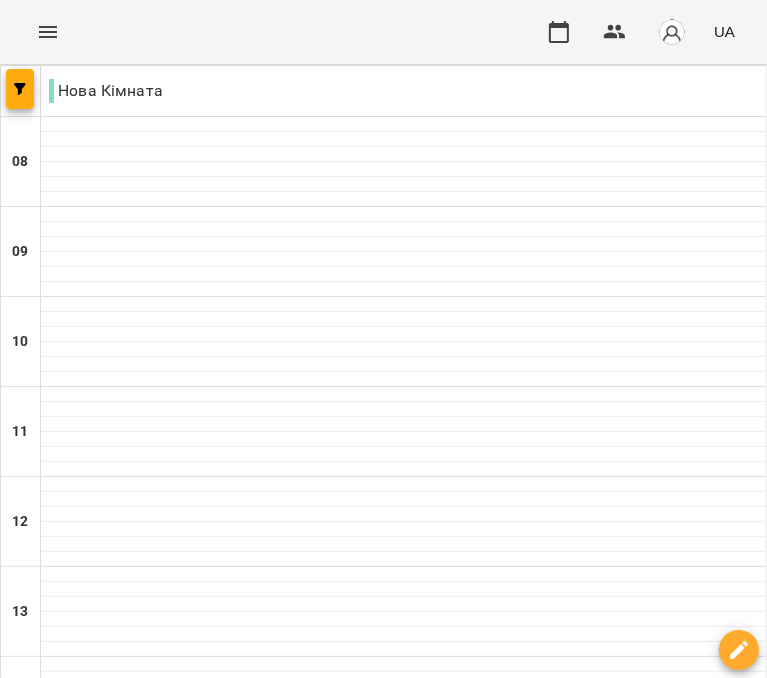 click on "Іспанська" at bounding box center [403, 1089] 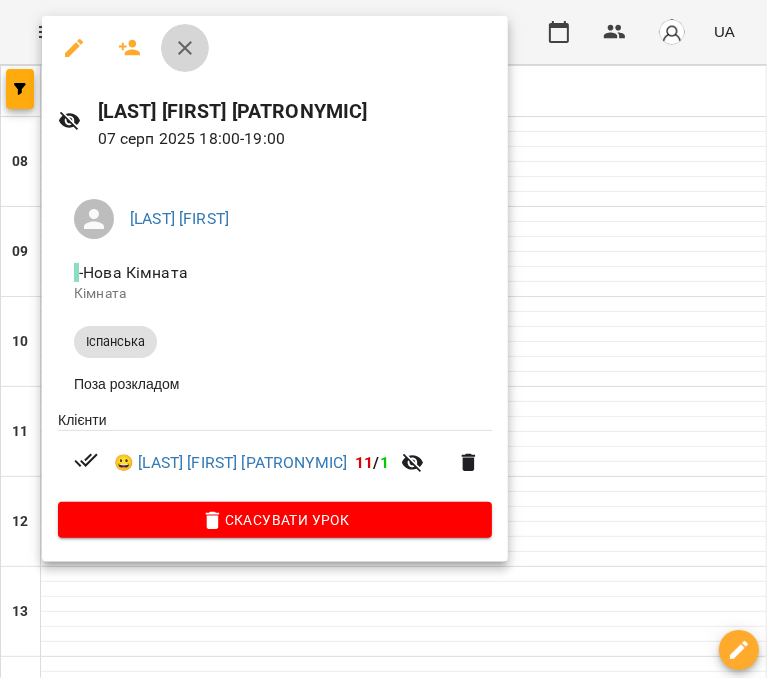 click 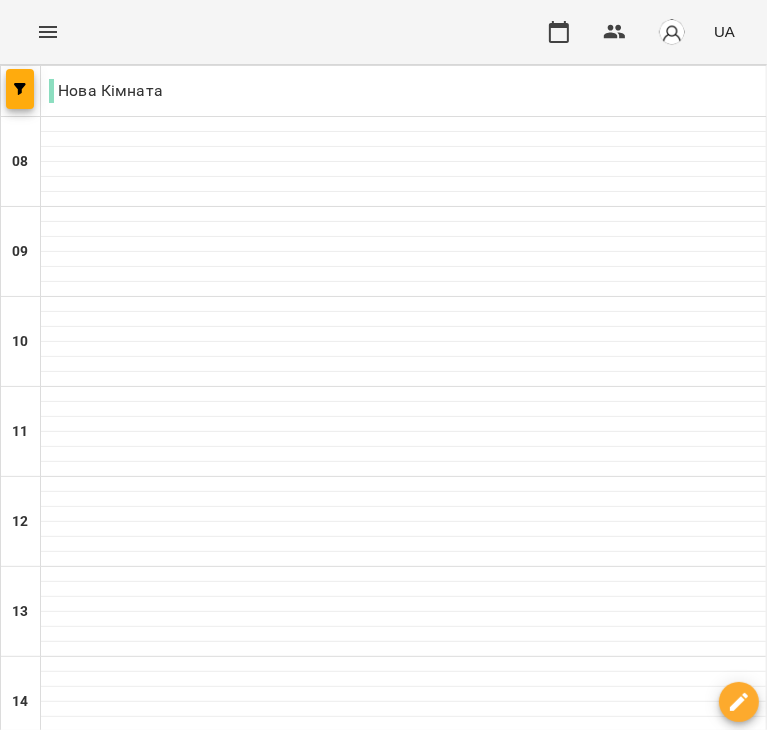 click on "18:00 Стукан Сніжана" at bounding box center (403, 1048) 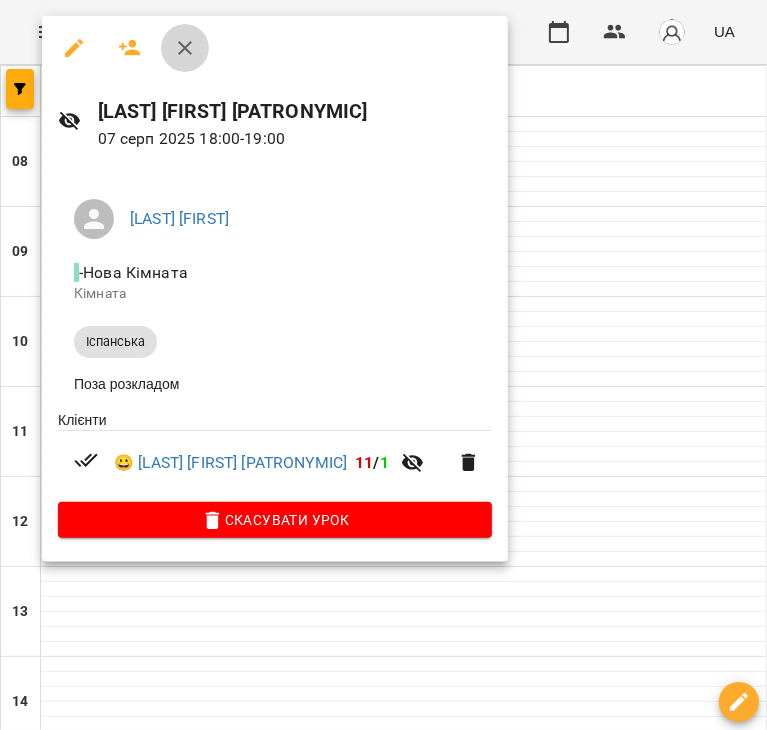 click 